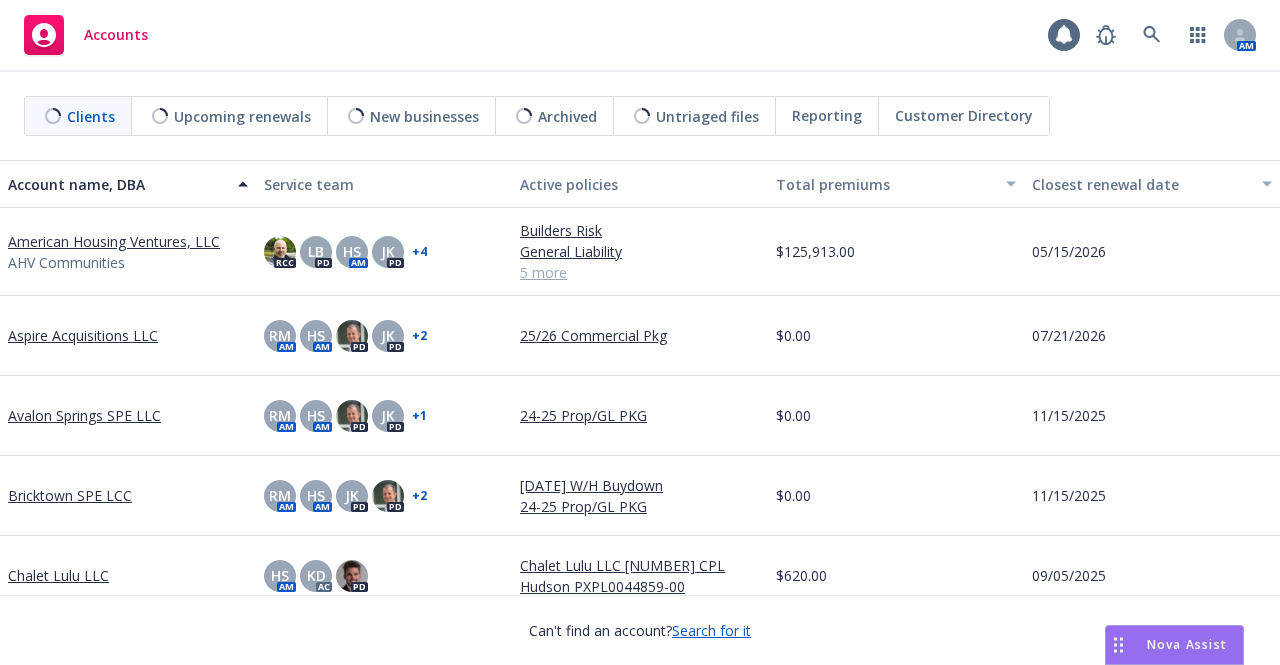 scroll, scrollTop: 0, scrollLeft: 0, axis: both 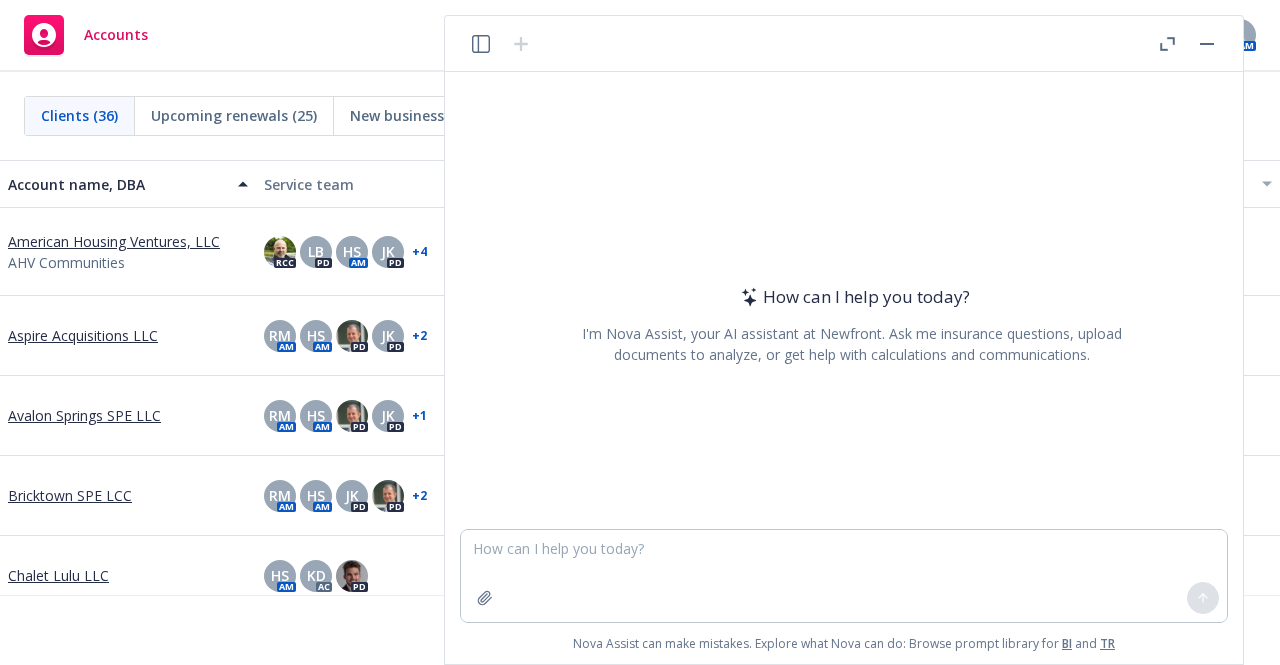 type 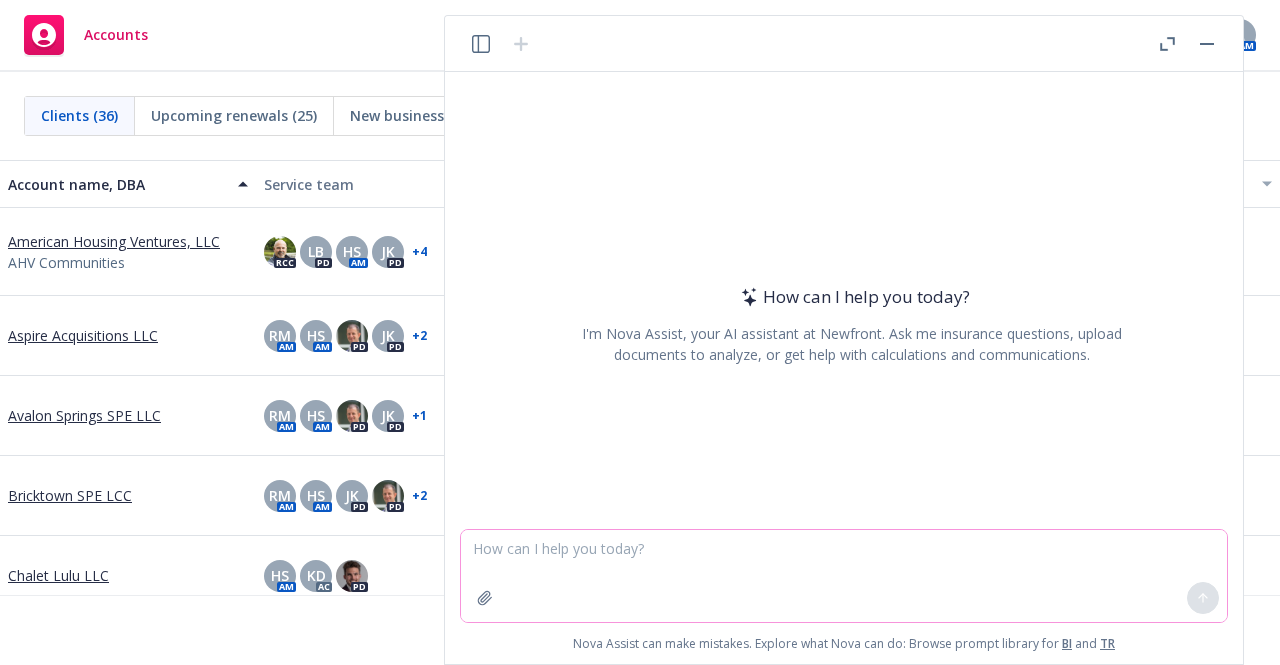 click at bounding box center [844, 576] 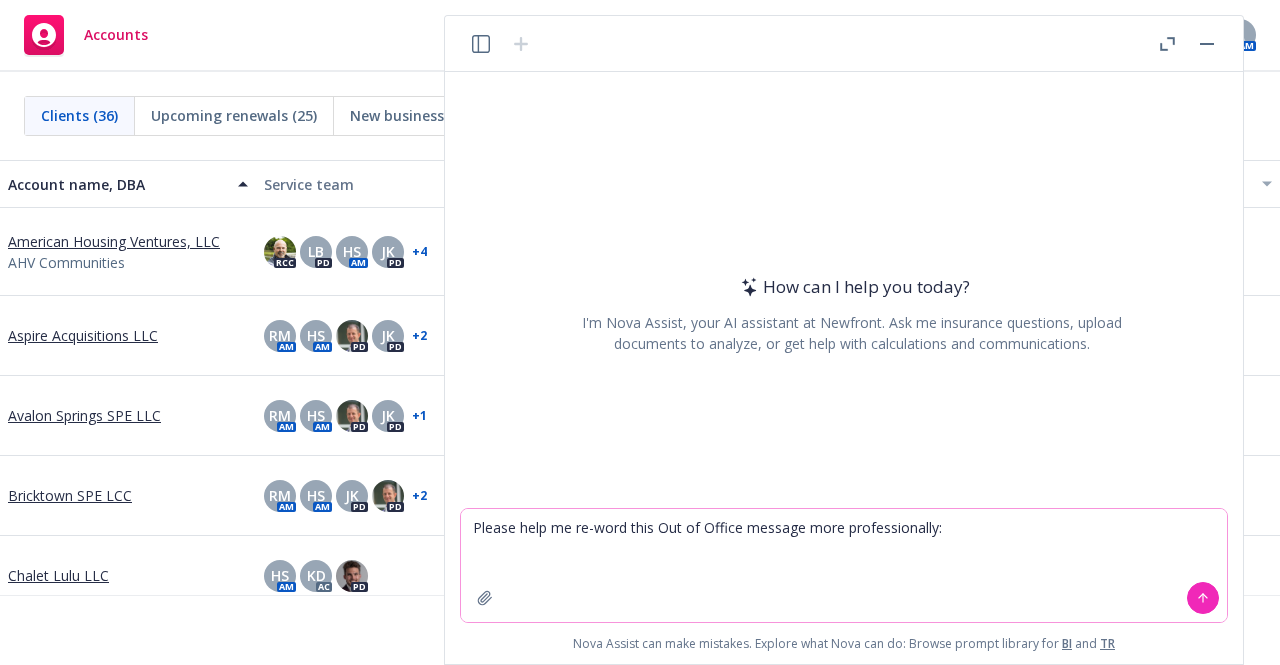 paste on "Thank you for your email! I am out of the office traveling for work, but I will respond as quickly as possible. If you need immediate assistance, please reach out to [FIRST] [LAST] at [EMAIL] or [FIRST] [LAST] at [EMAIL]." 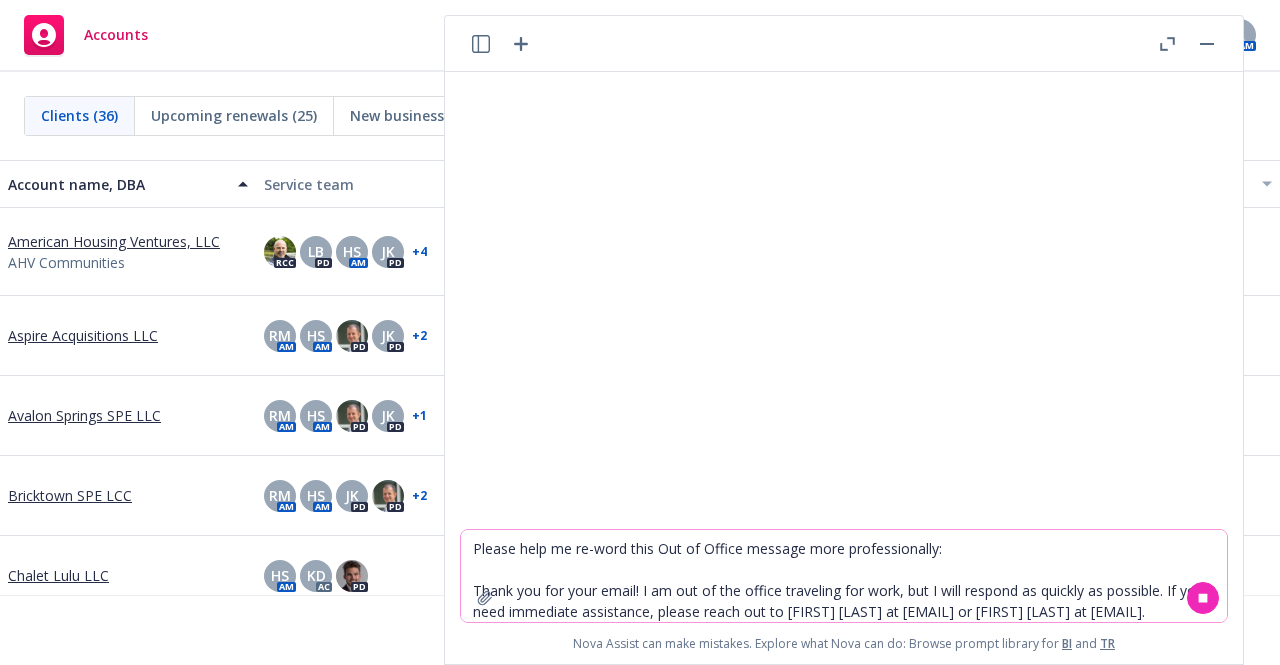 type 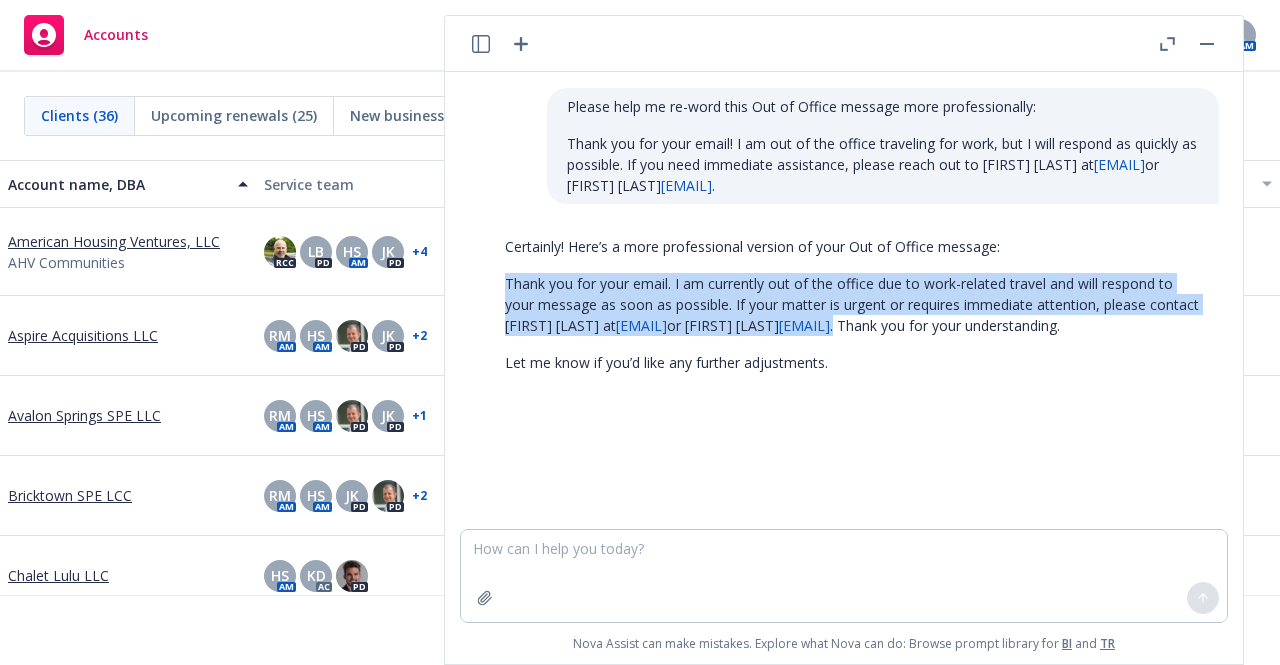 drag, startPoint x: 508, startPoint y: 285, endPoint x: 712, endPoint y: 347, distance: 213.2135 